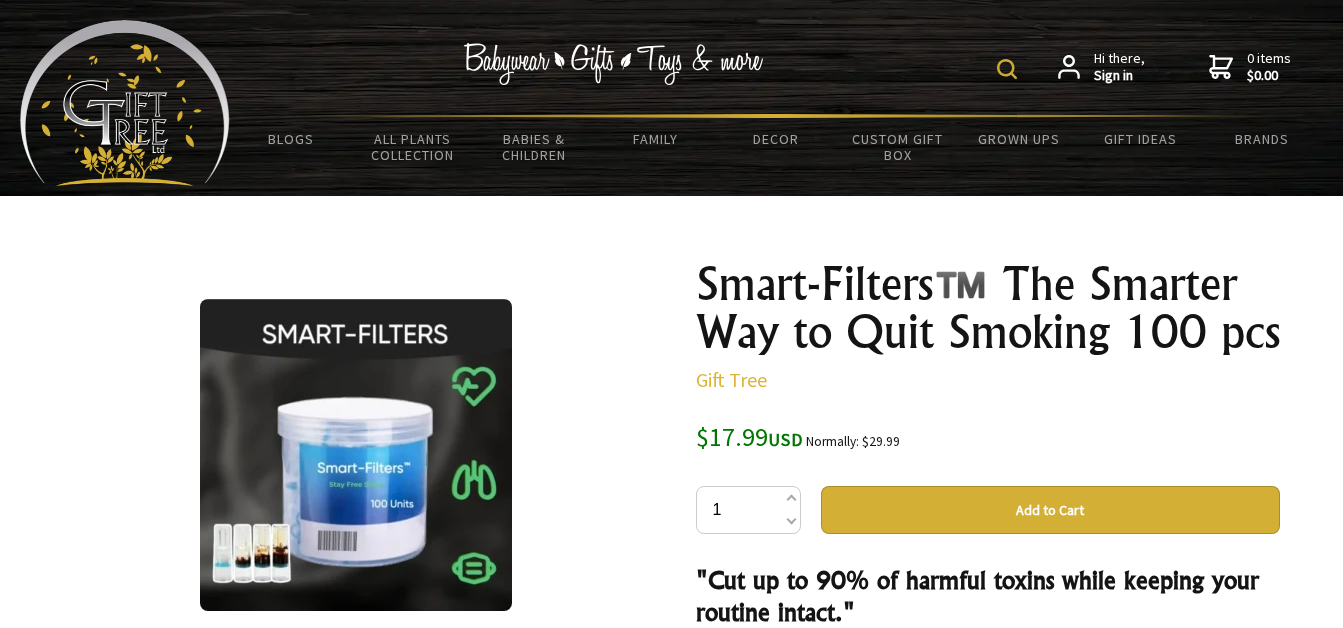 scroll, scrollTop: 0, scrollLeft: 0, axis: both 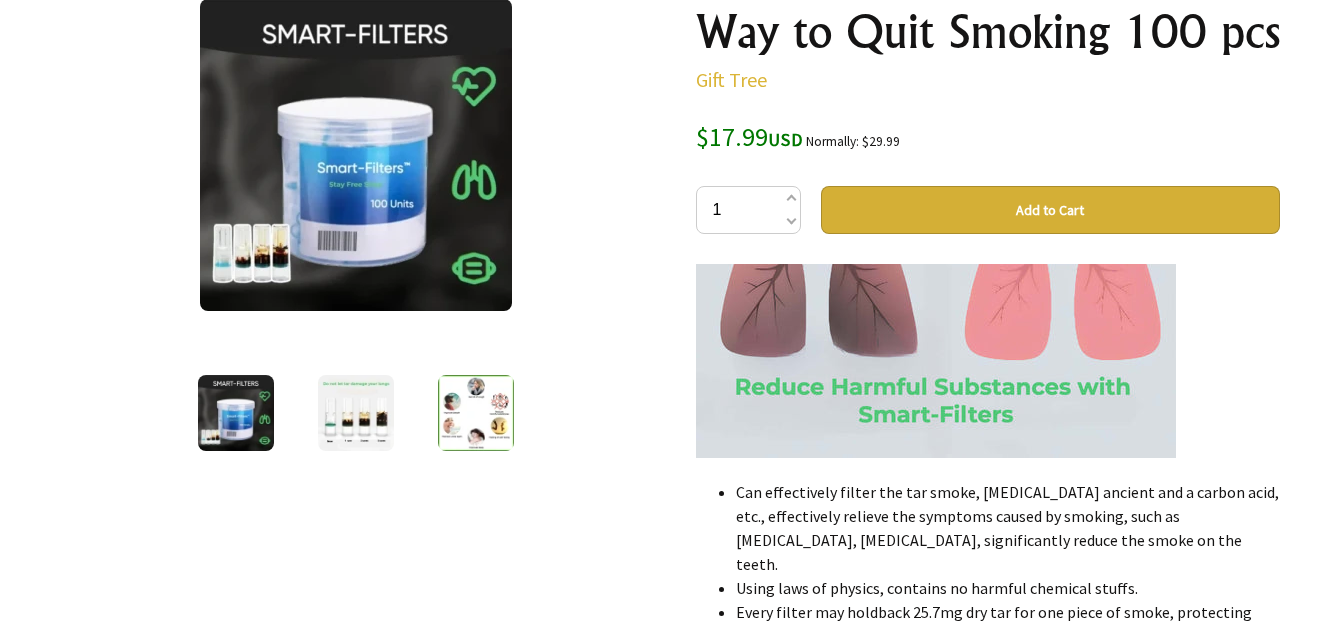 click on "Add to Cart" at bounding box center [1050, 210] 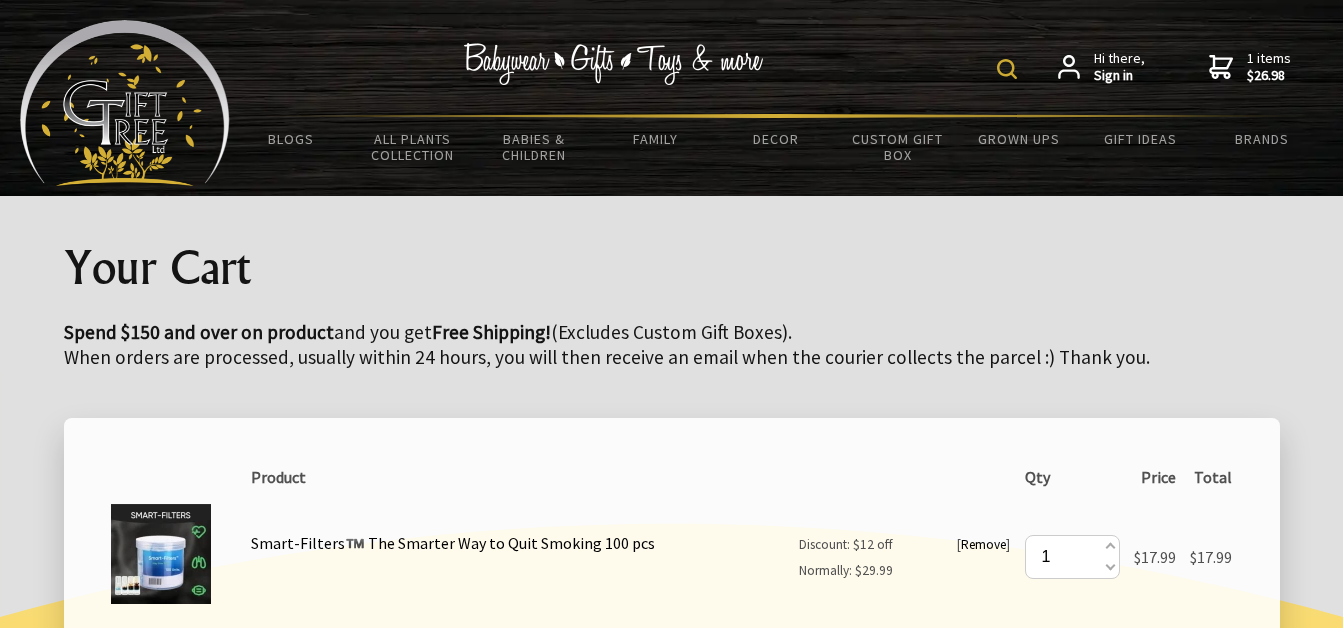 scroll, scrollTop: 0, scrollLeft: 0, axis: both 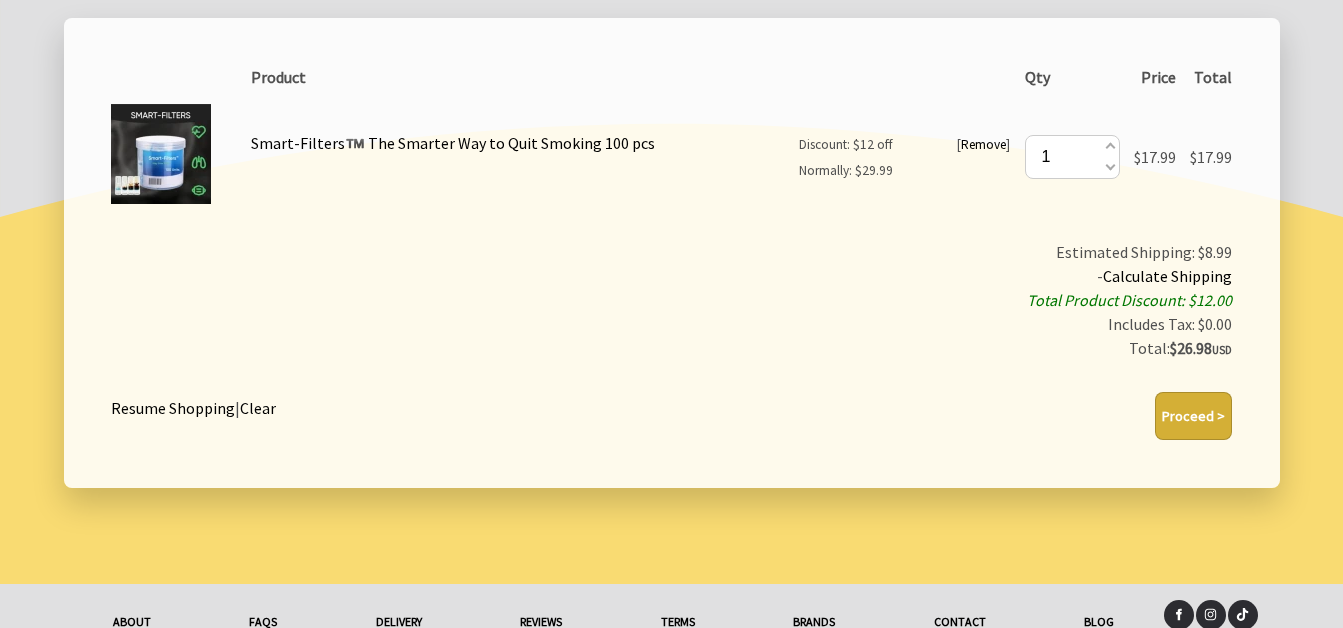 click on "Proceed >" at bounding box center (1193, 416) 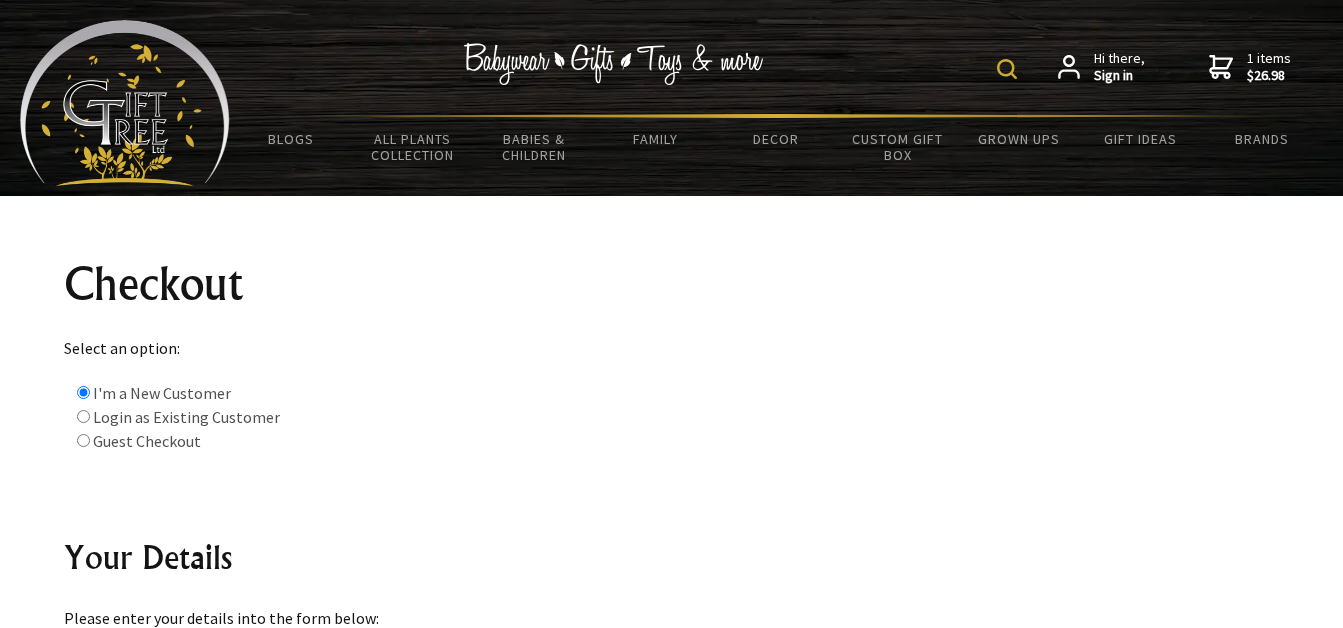 scroll, scrollTop: 0, scrollLeft: 0, axis: both 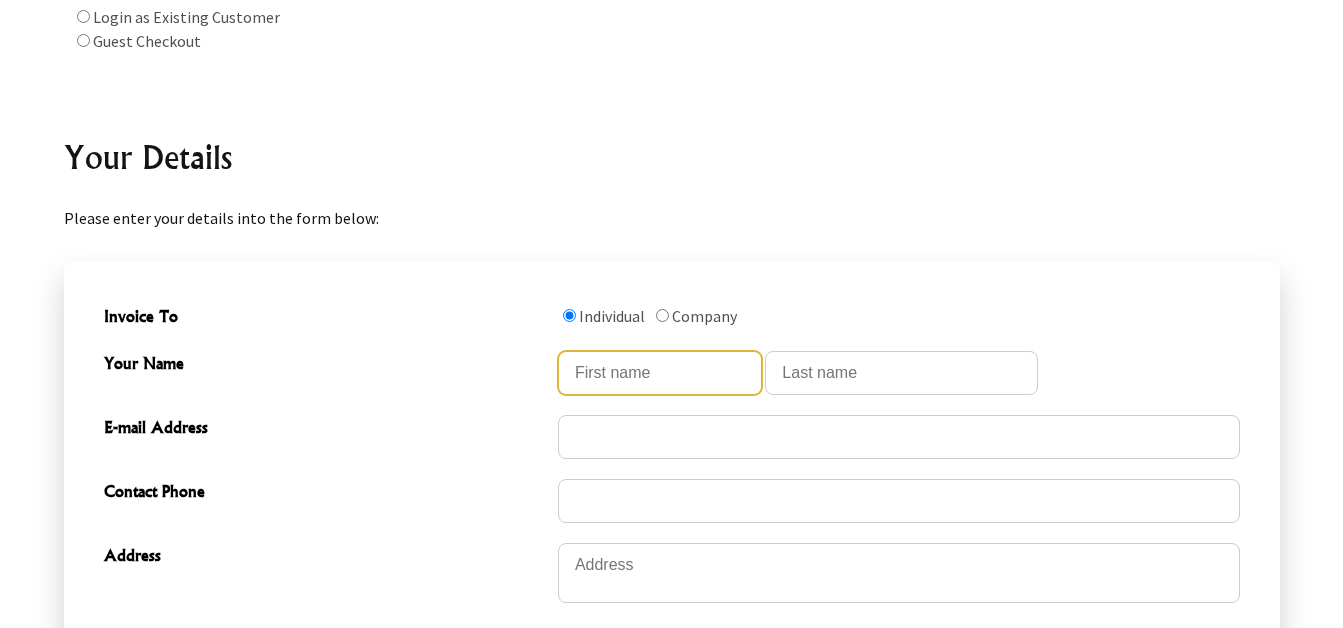 click at bounding box center [660, 373] 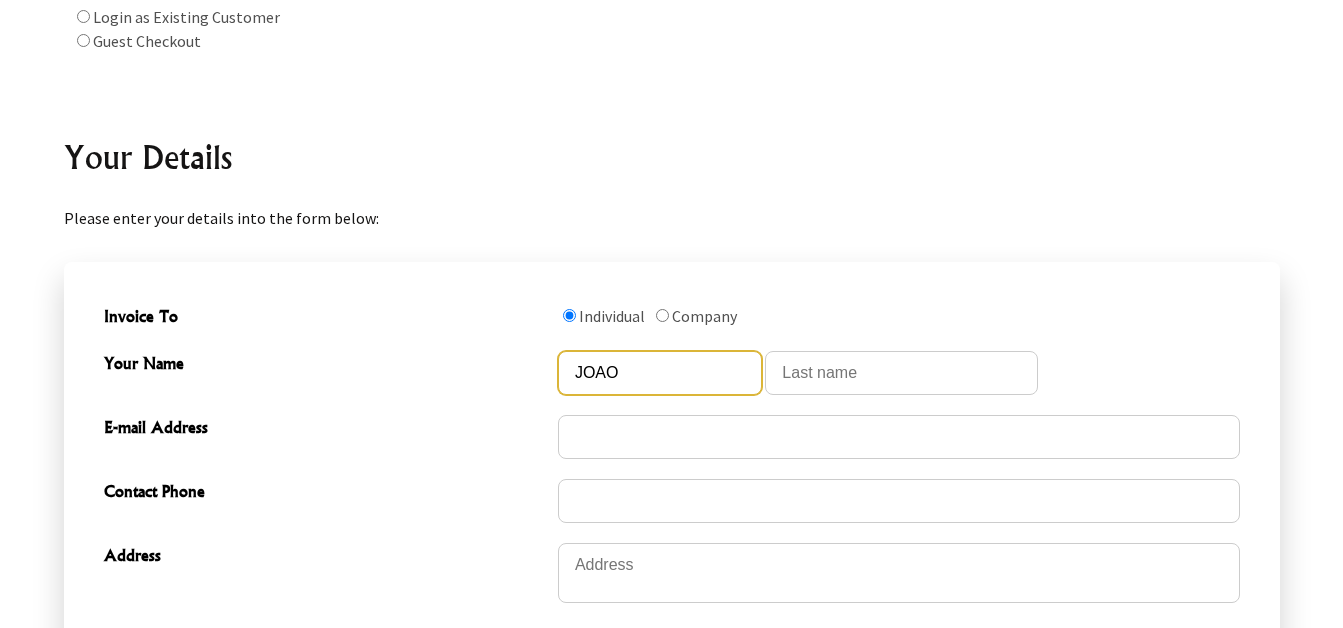 type on "DEAVILA" 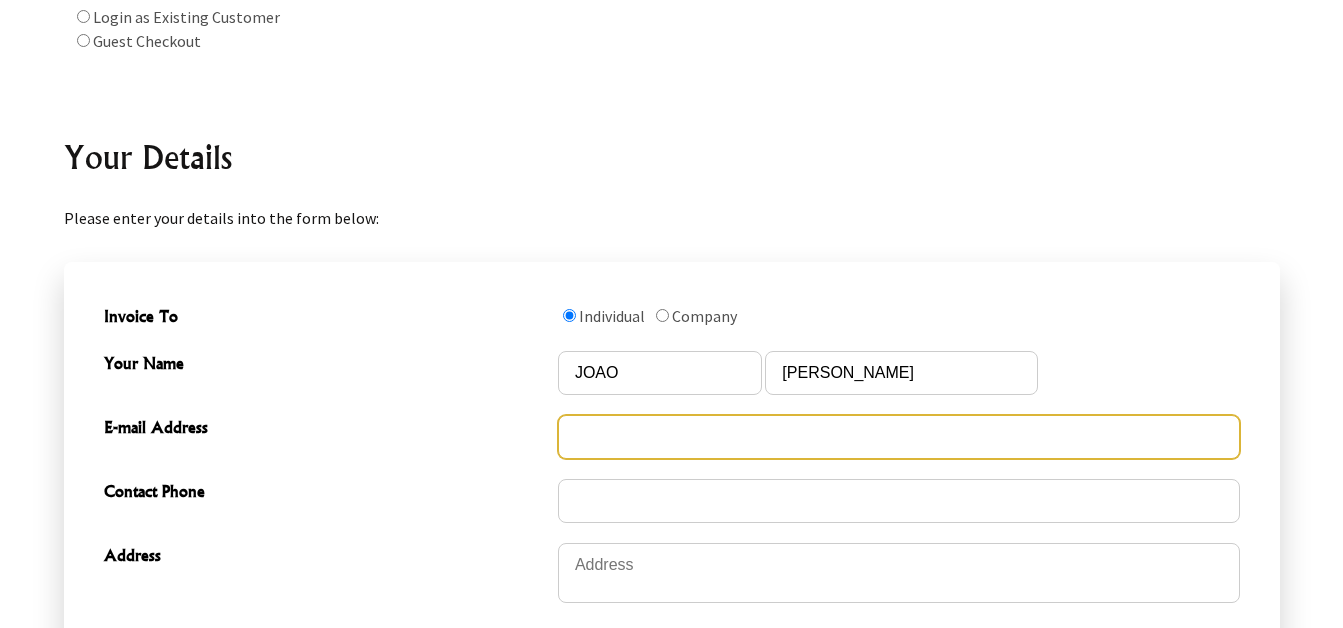 type on "ridgeline2006@outlook.com" 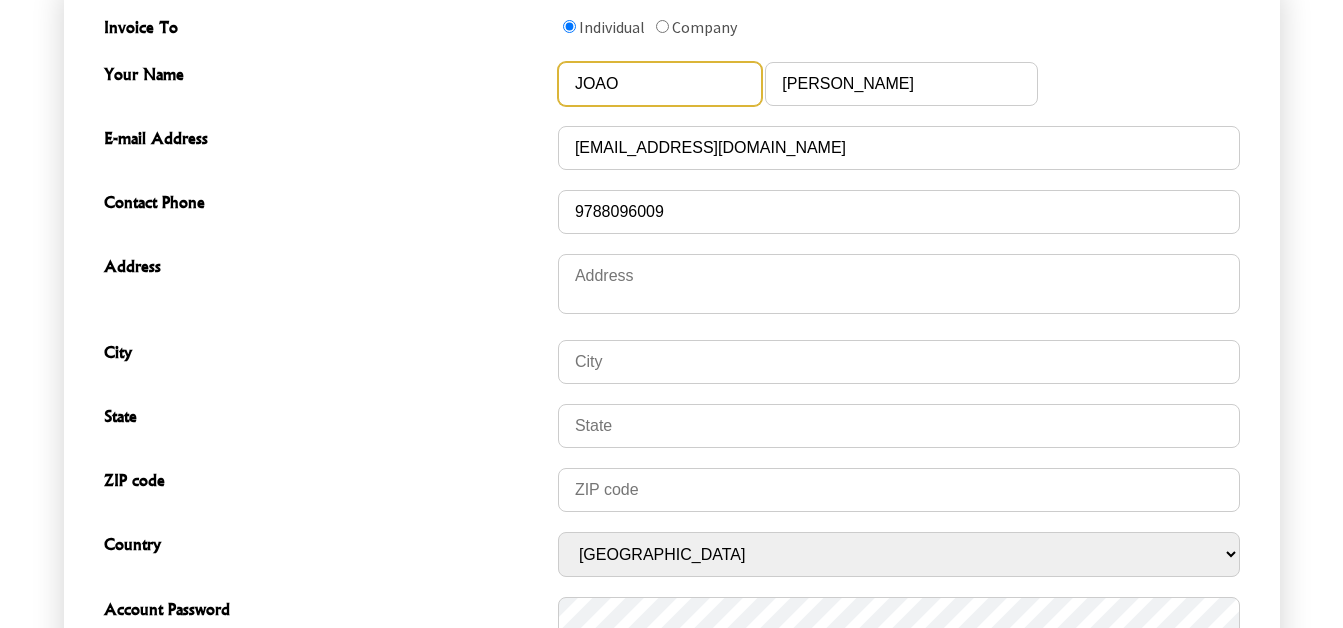scroll, scrollTop: 700, scrollLeft: 0, axis: vertical 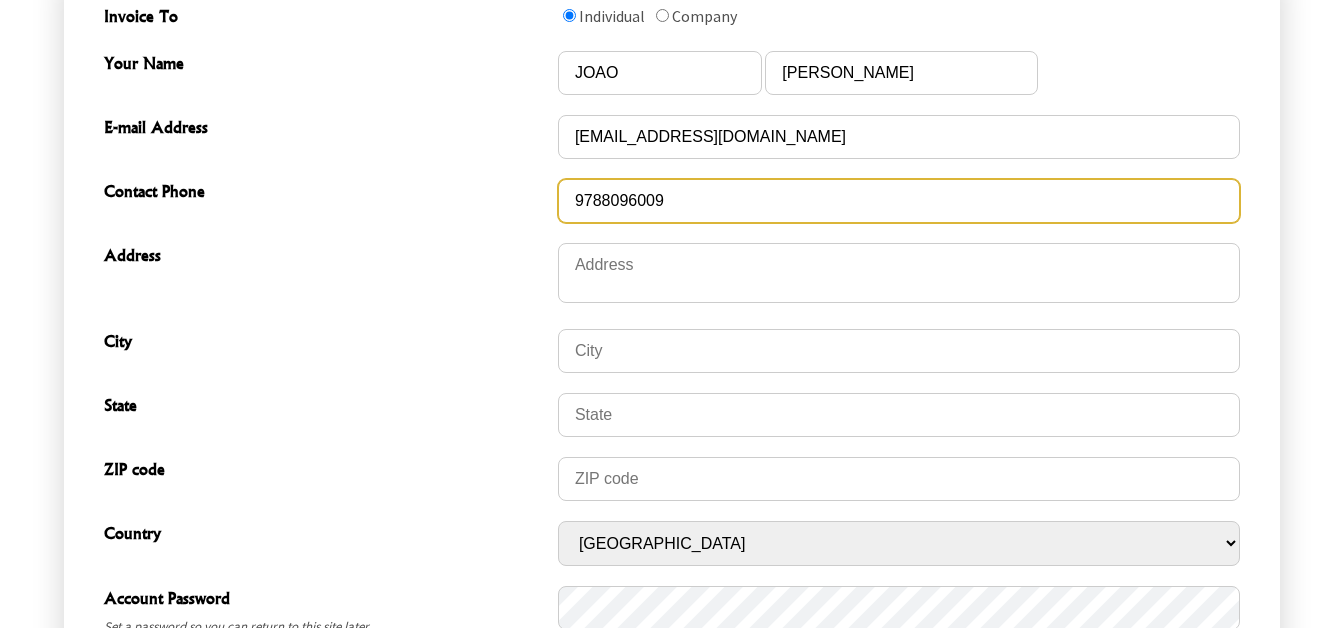 click on "9788096009" at bounding box center [899, 201] 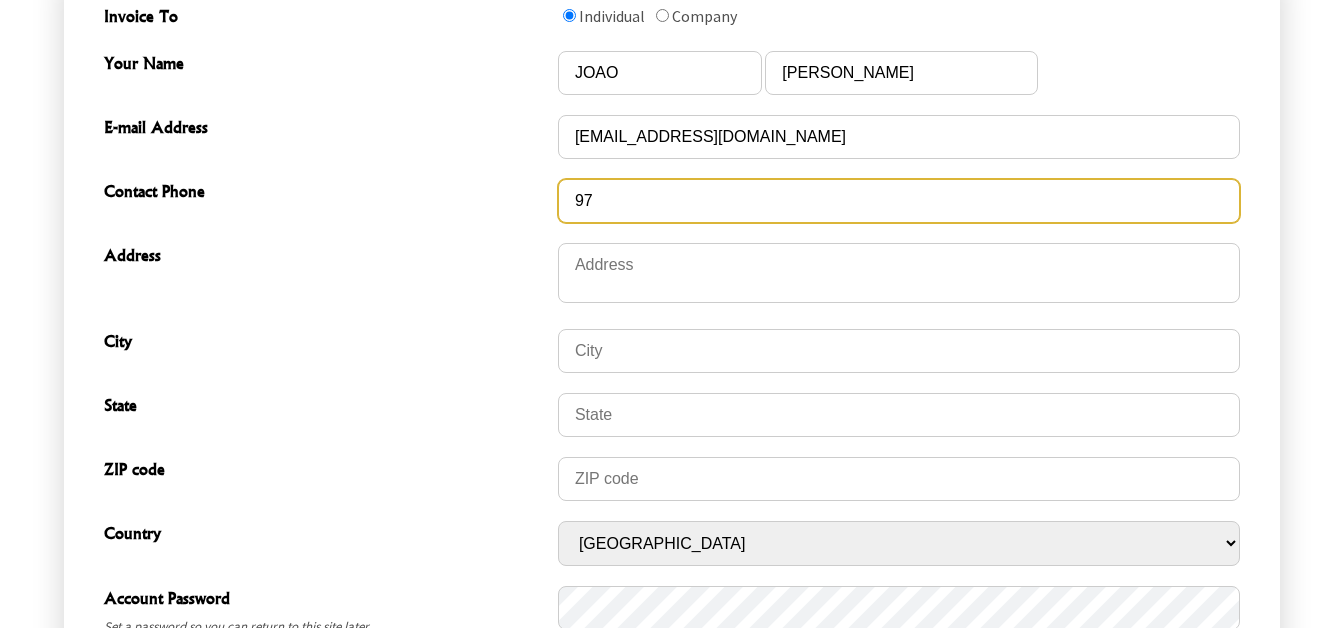 type on "9" 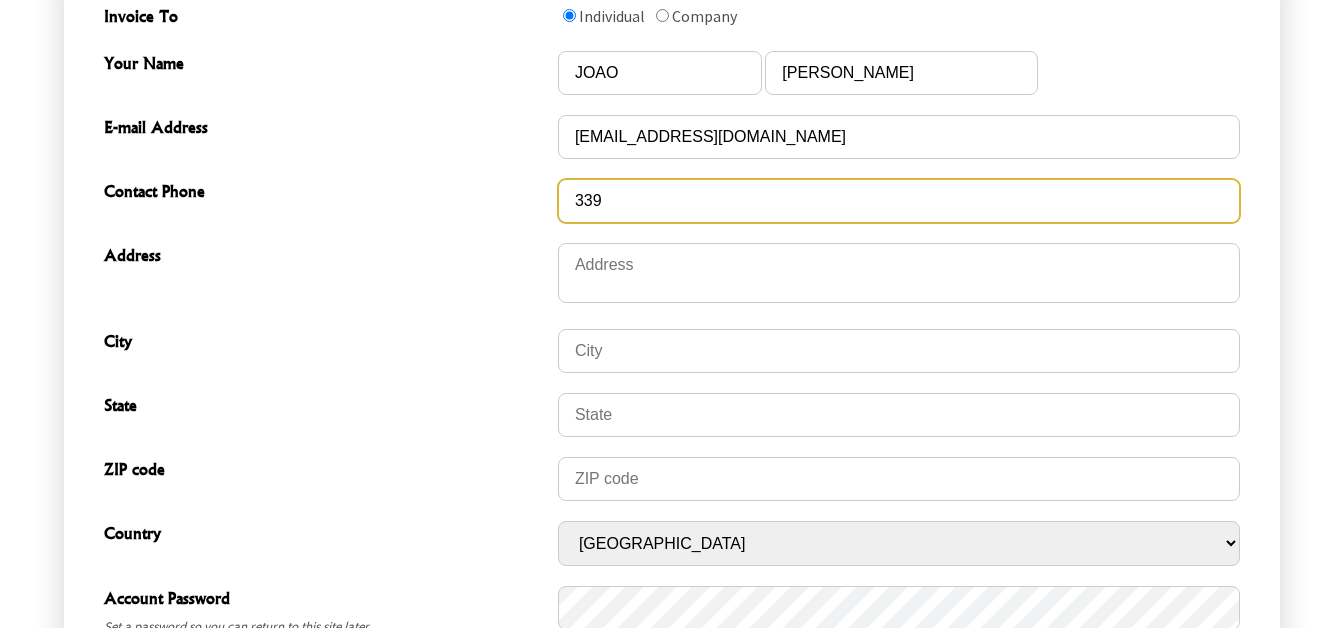 type on "3392455864" 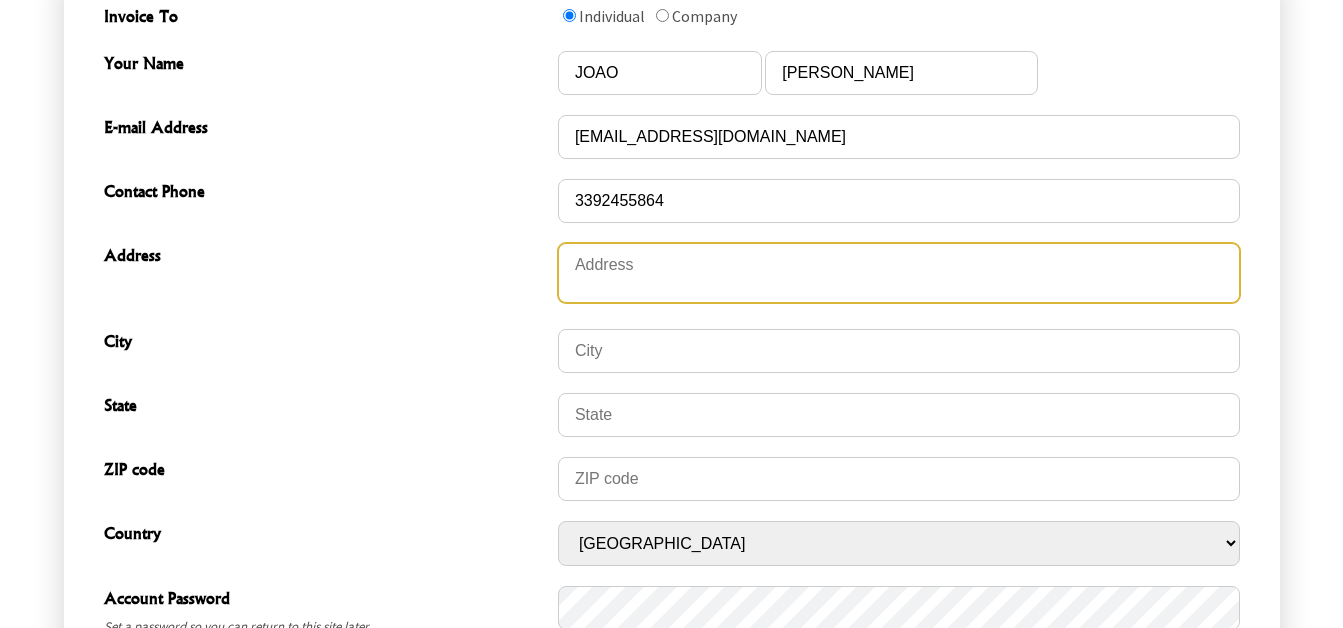 click at bounding box center (899, 273) 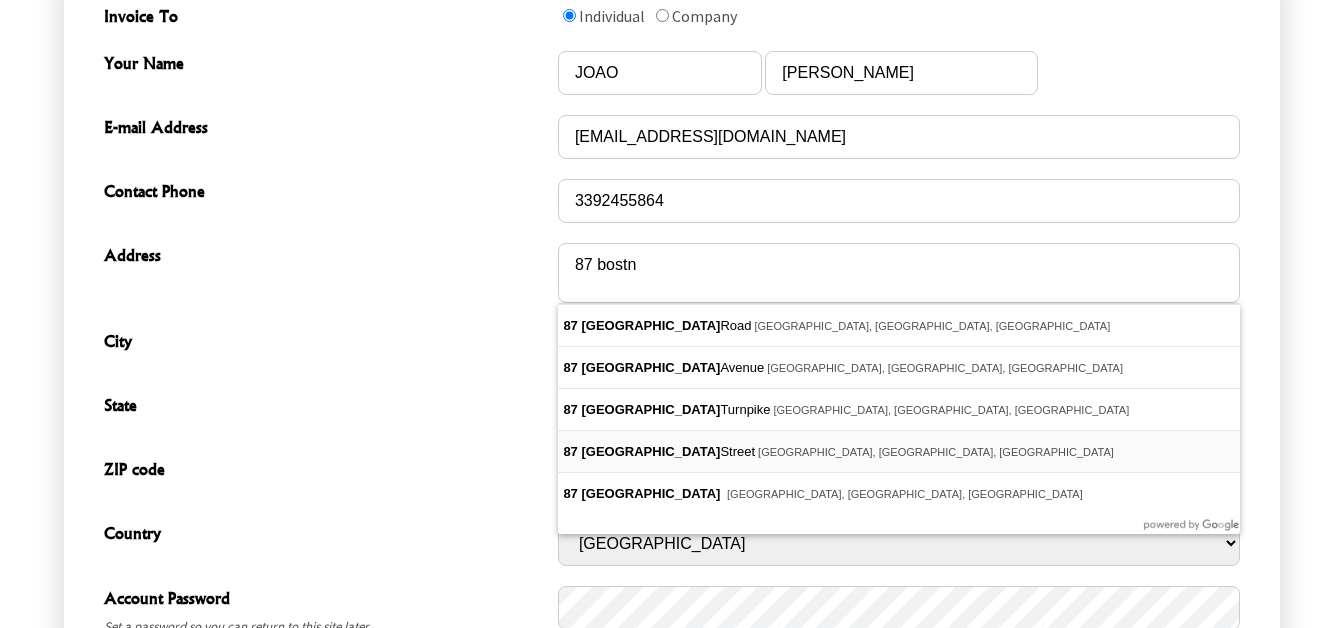 type on "[STREET_ADDRESS]" 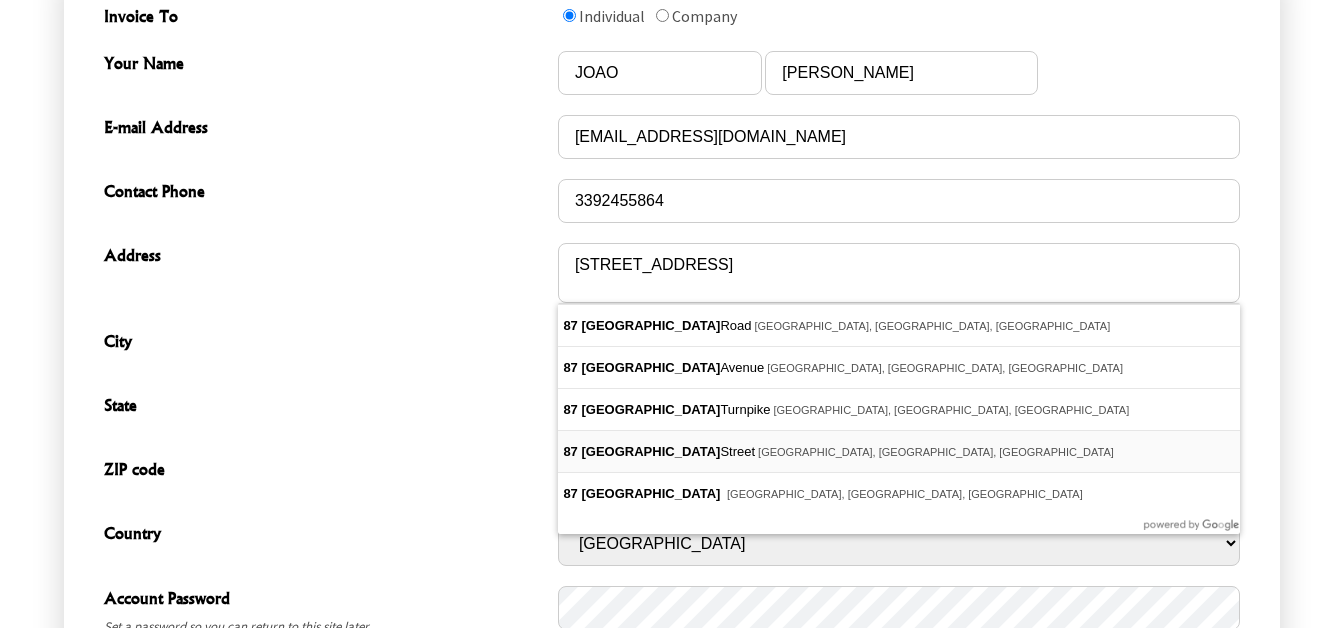 type on "Salem" 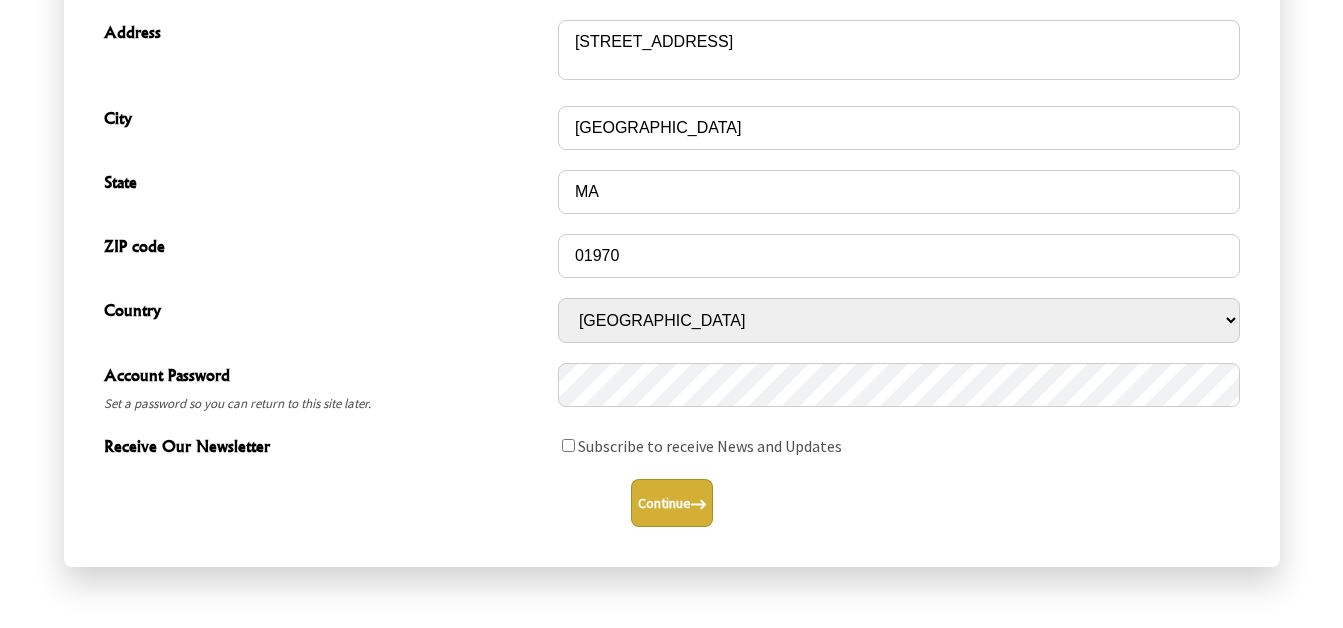 scroll, scrollTop: 1000, scrollLeft: 0, axis: vertical 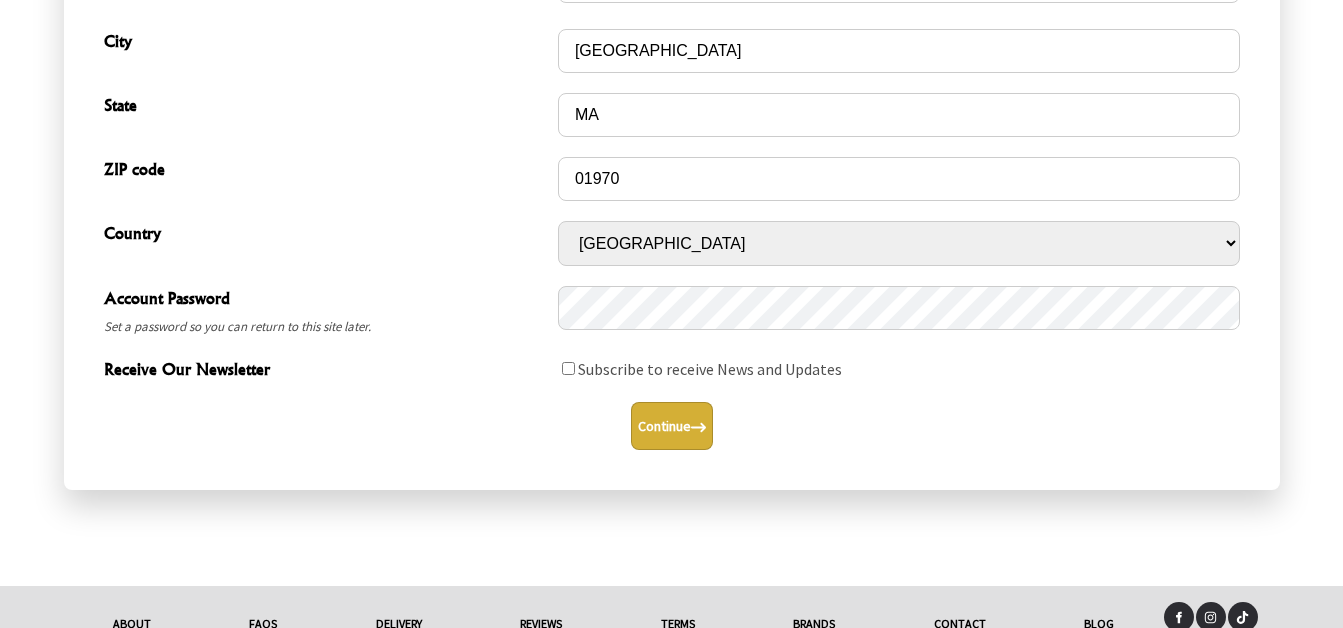 click on "Continue" at bounding box center [672, 426] 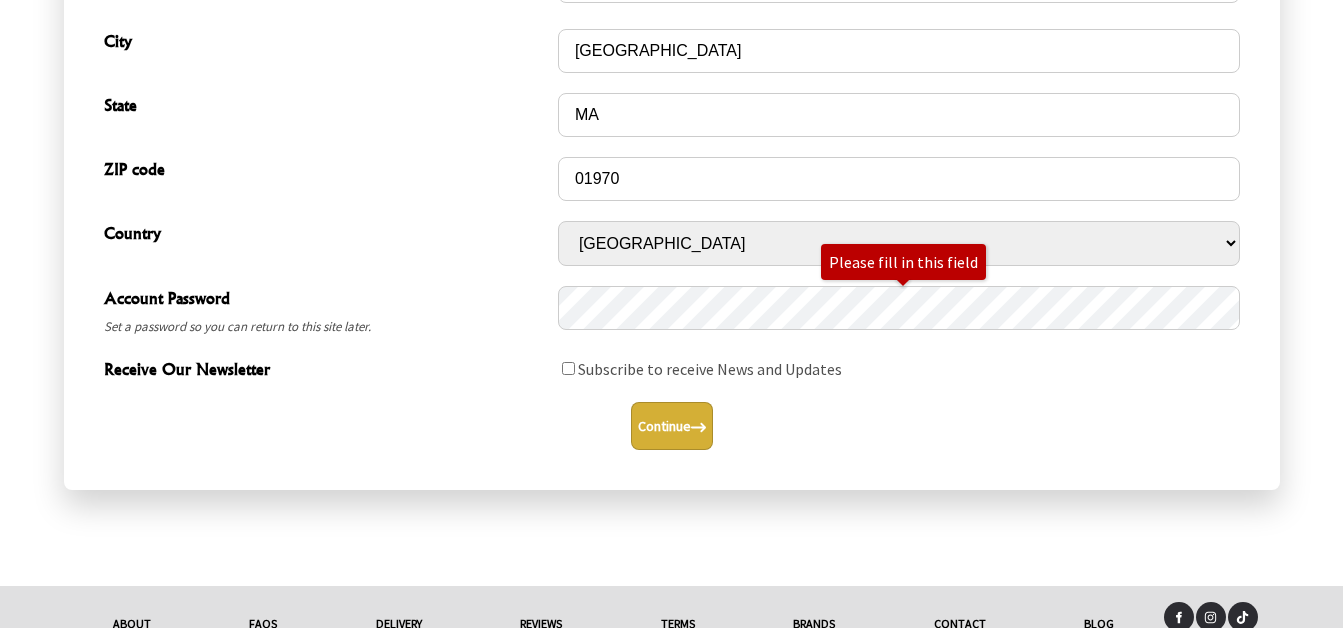 click on "Account Password" at bounding box center [326, 300] 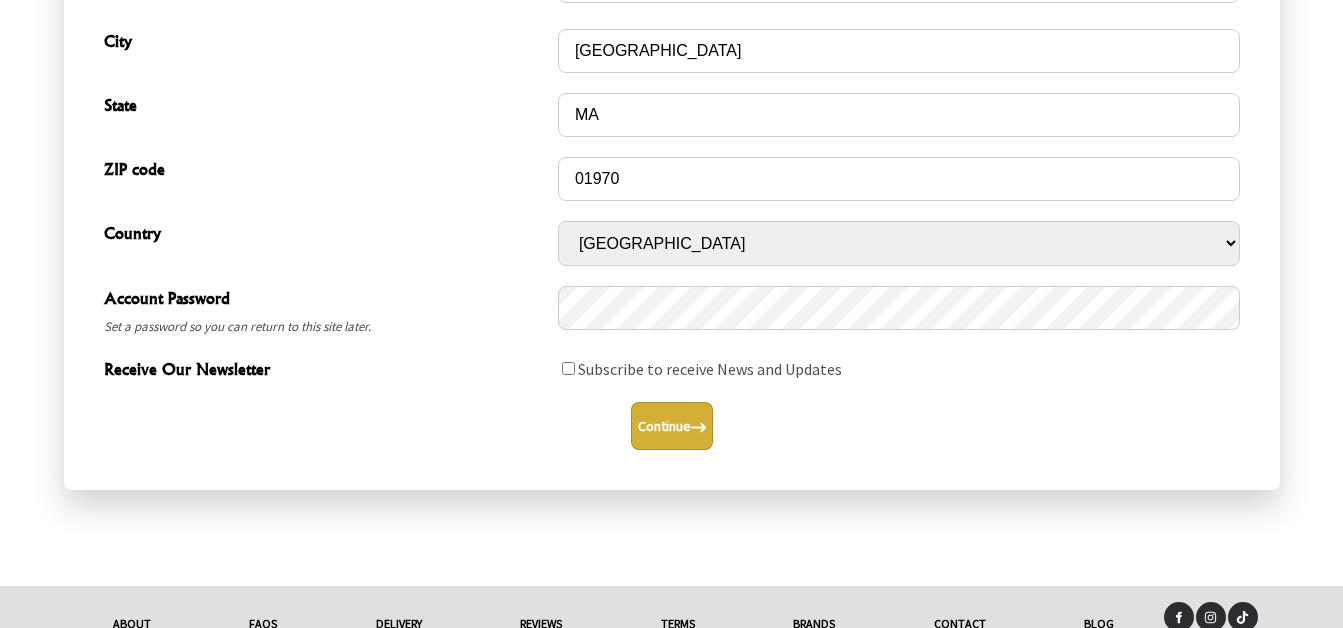 click on "Continue" at bounding box center [672, 426] 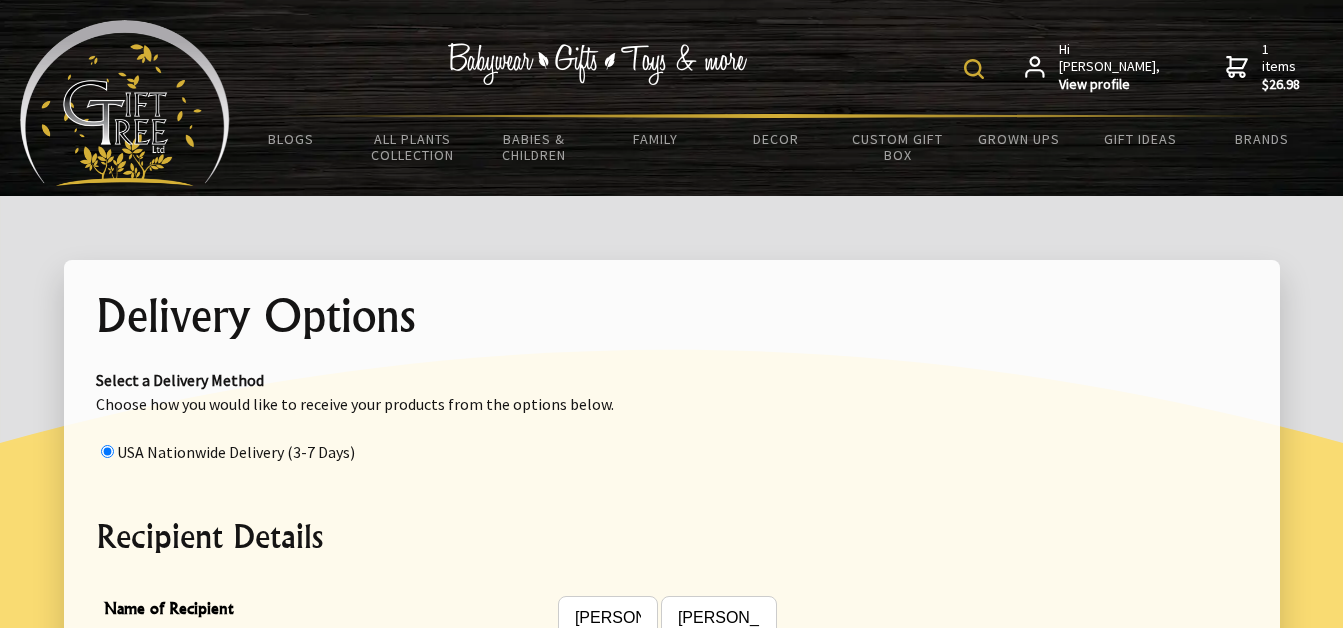 scroll, scrollTop: 0, scrollLeft: 0, axis: both 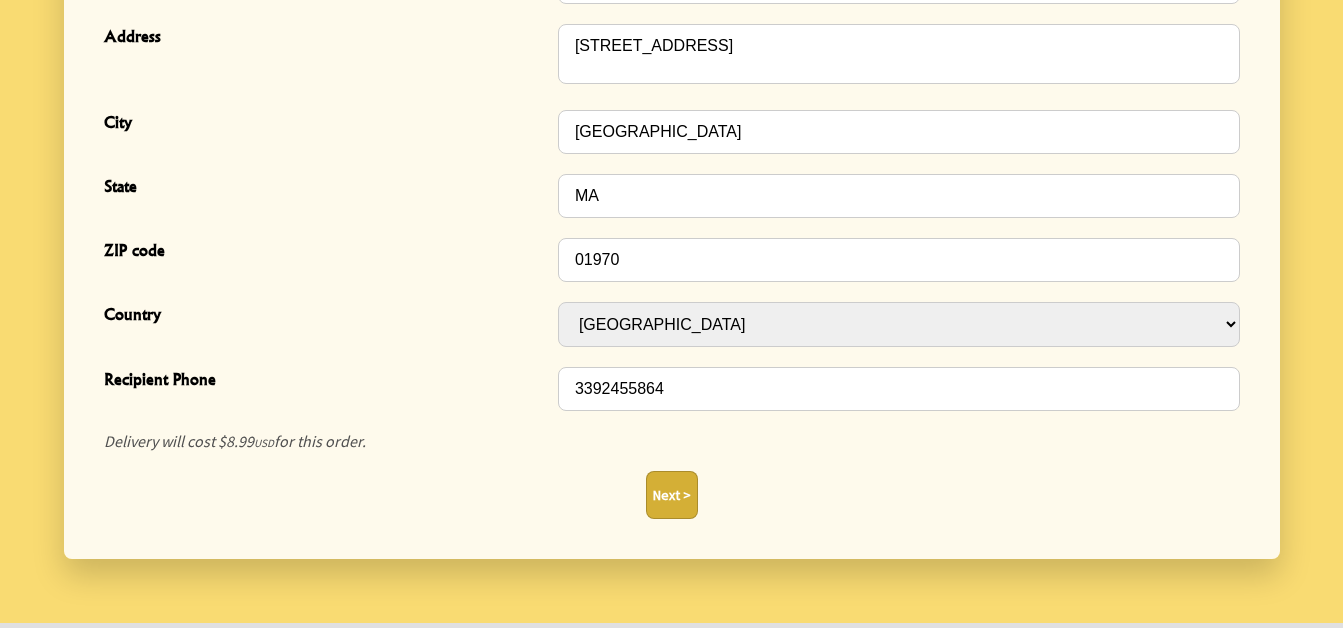 click on "Next >" at bounding box center (672, 495) 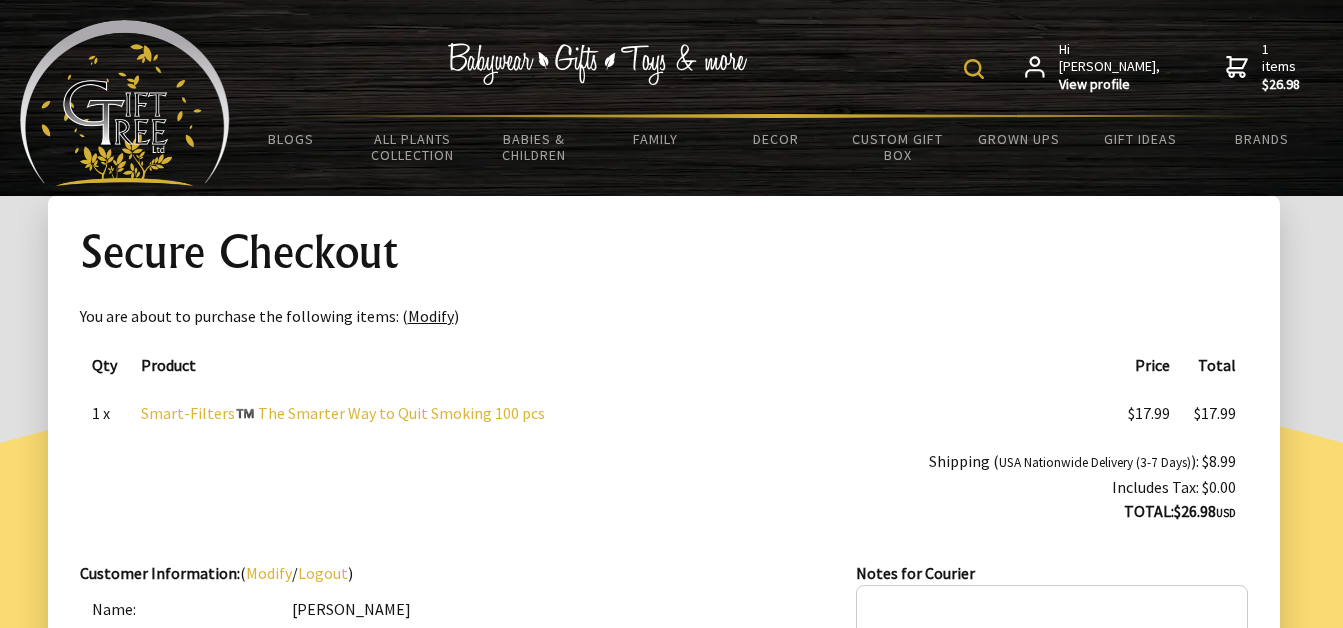 scroll, scrollTop: 0, scrollLeft: 0, axis: both 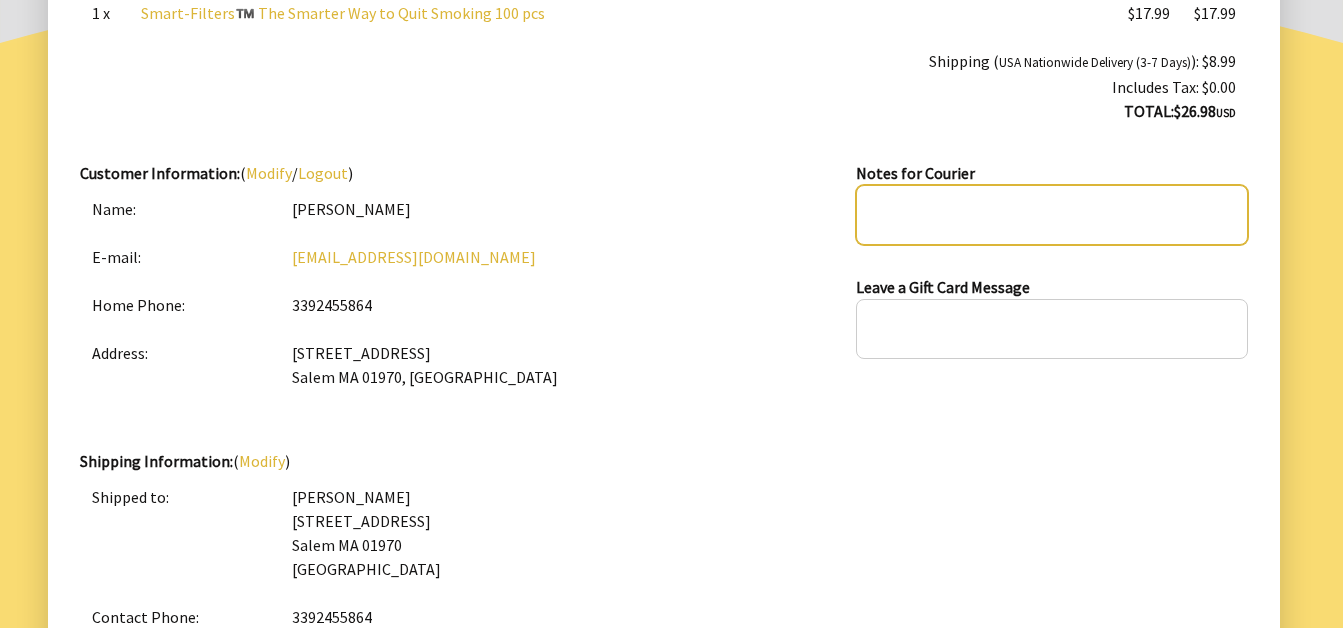 click at bounding box center [1051, 215] 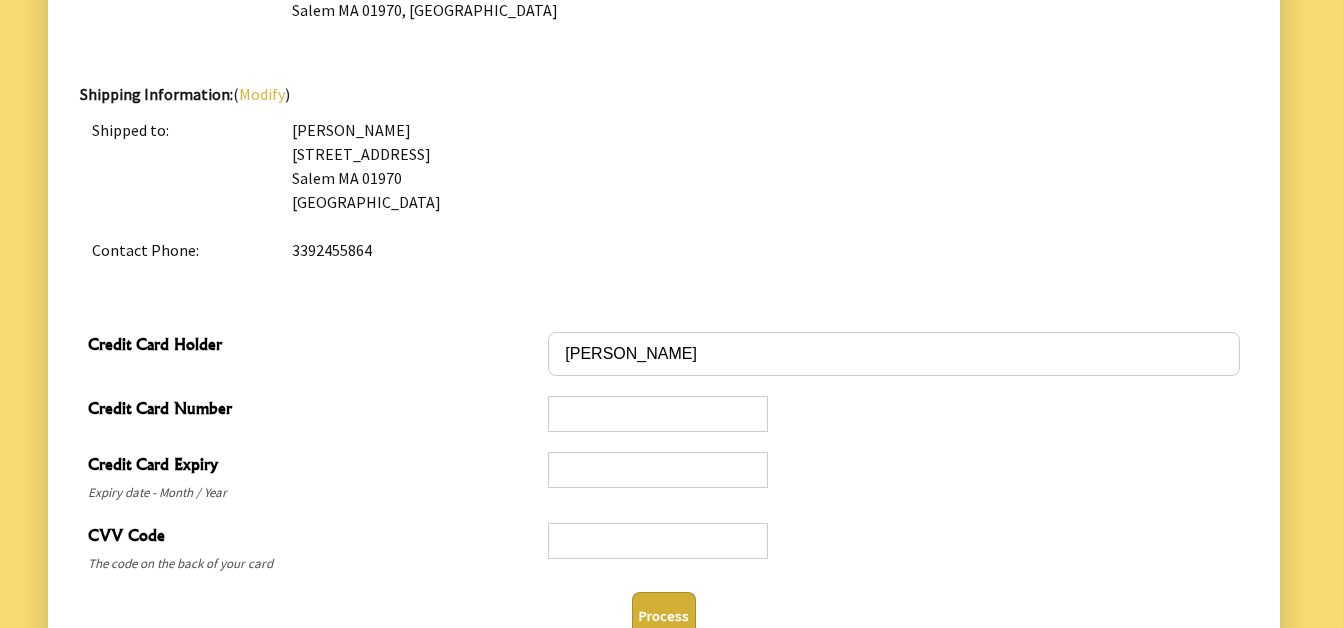 scroll, scrollTop: 800, scrollLeft: 0, axis: vertical 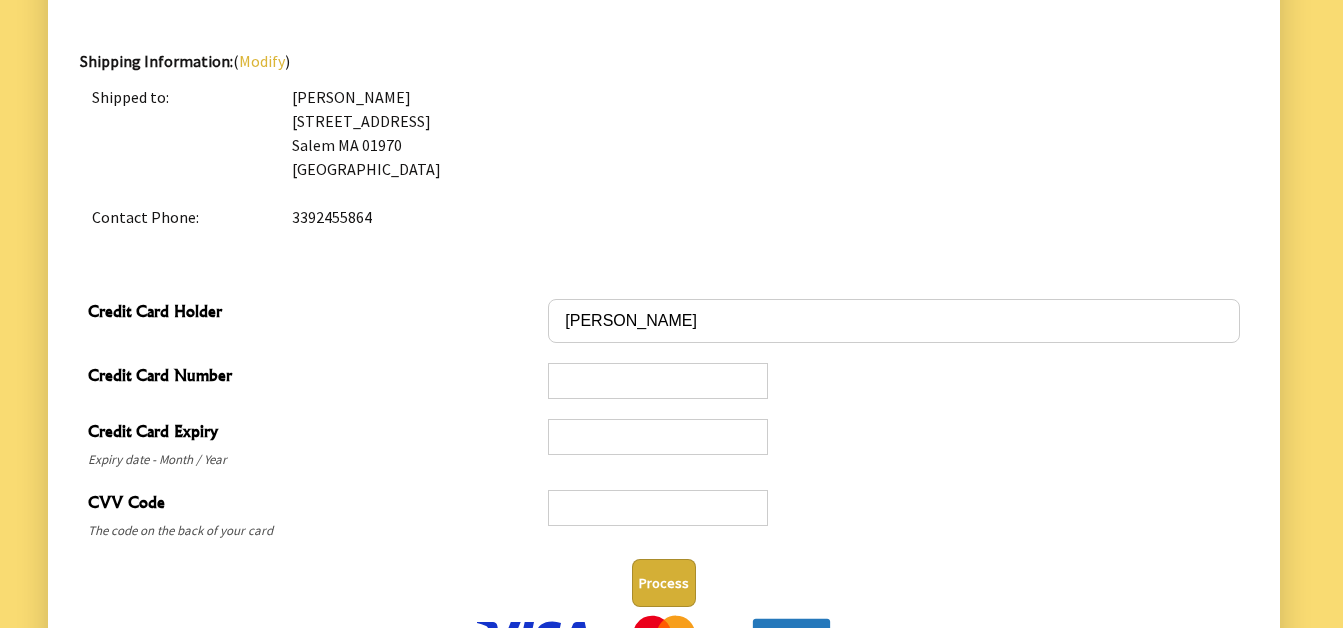 type on "drop in mail box" 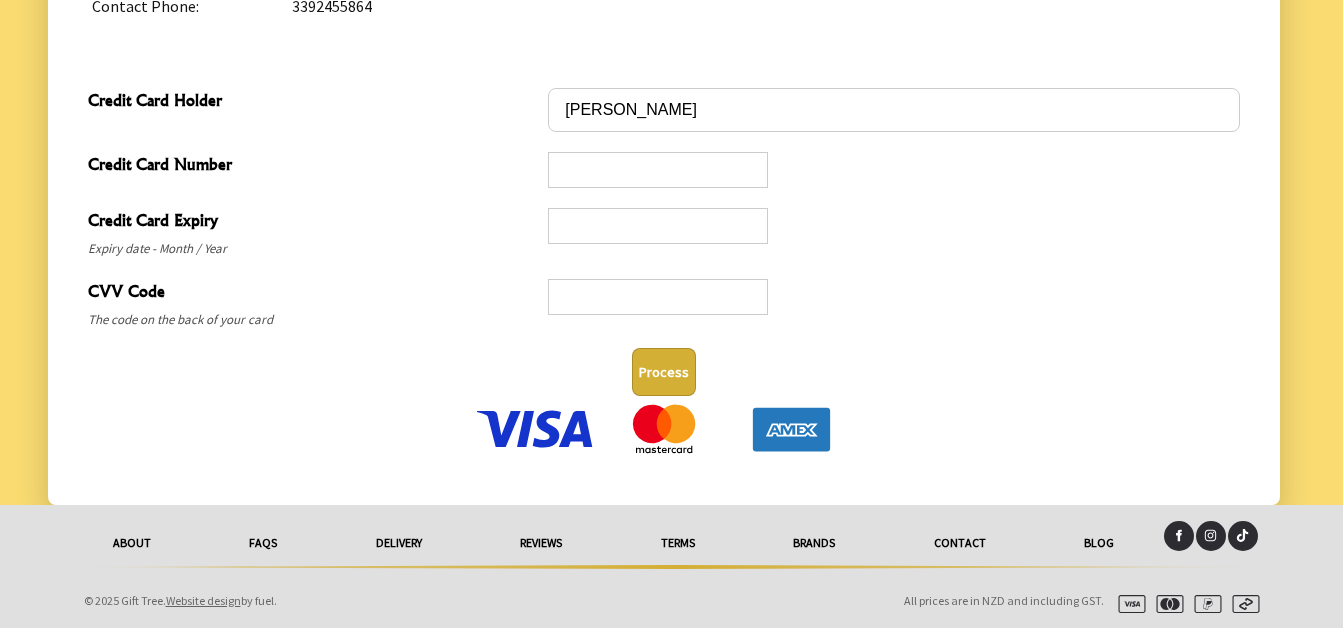 scroll, scrollTop: 1015, scrollLeft: 0, axis: vertical 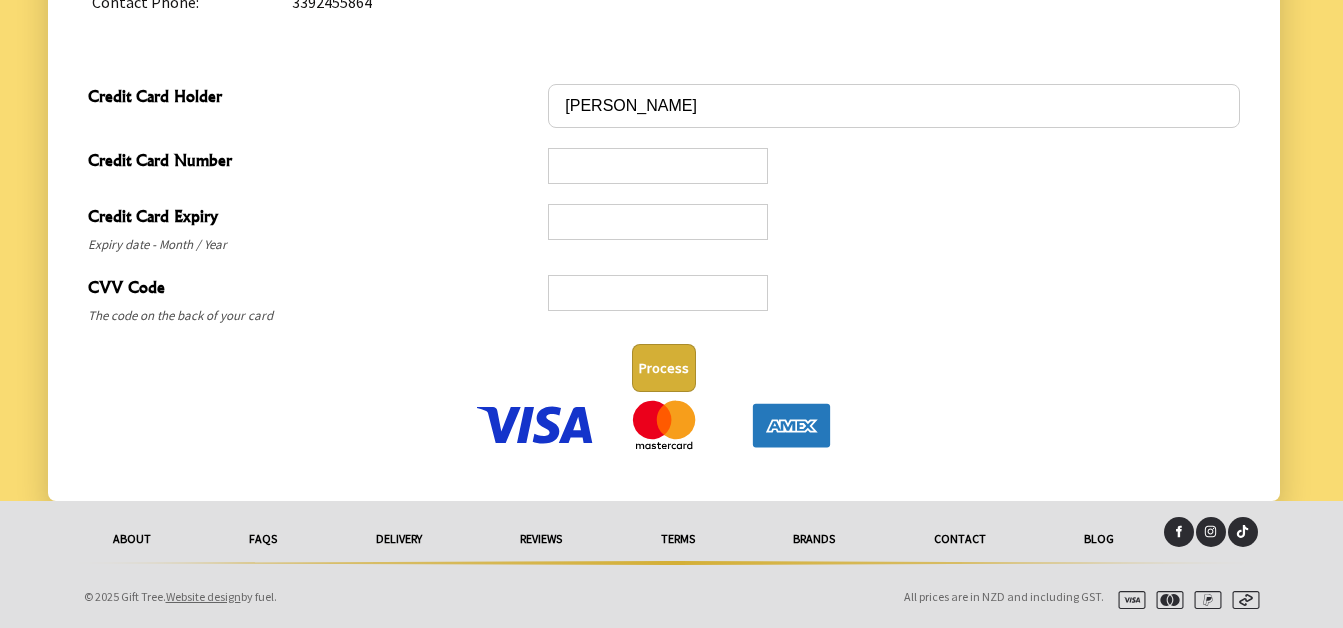 click on "Process" at bounding box center (664, 368) 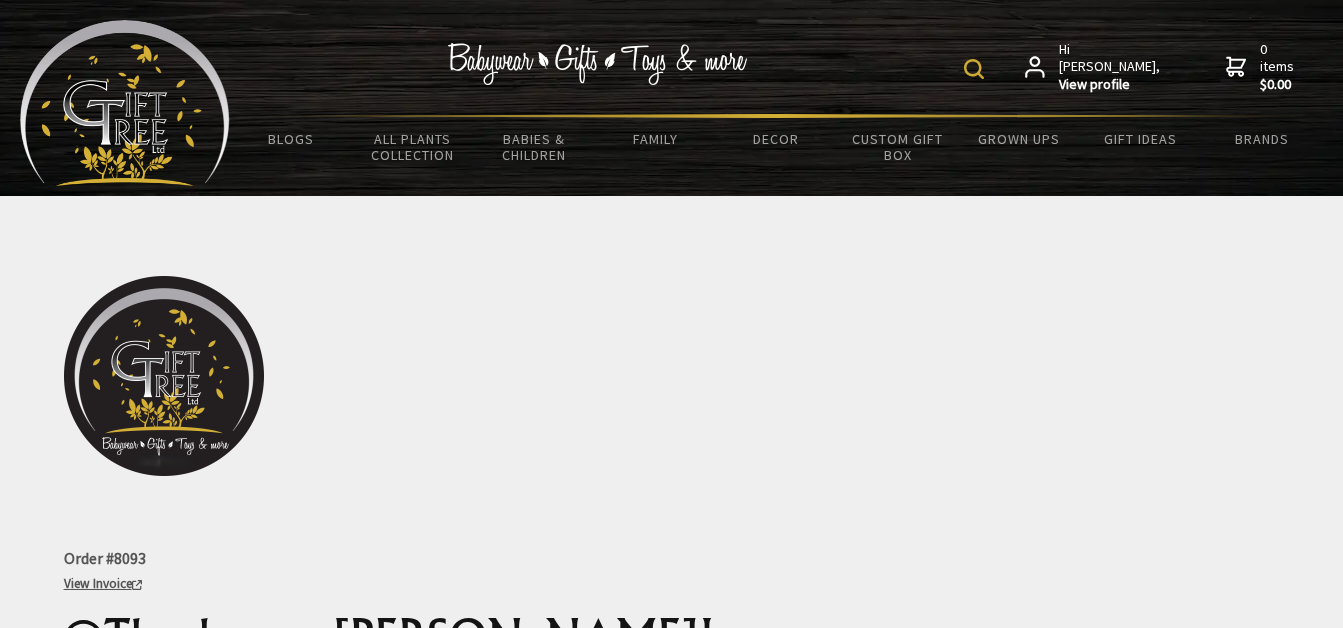 scroll, scrollTop: 0, scrollLeft: 0, axis: both 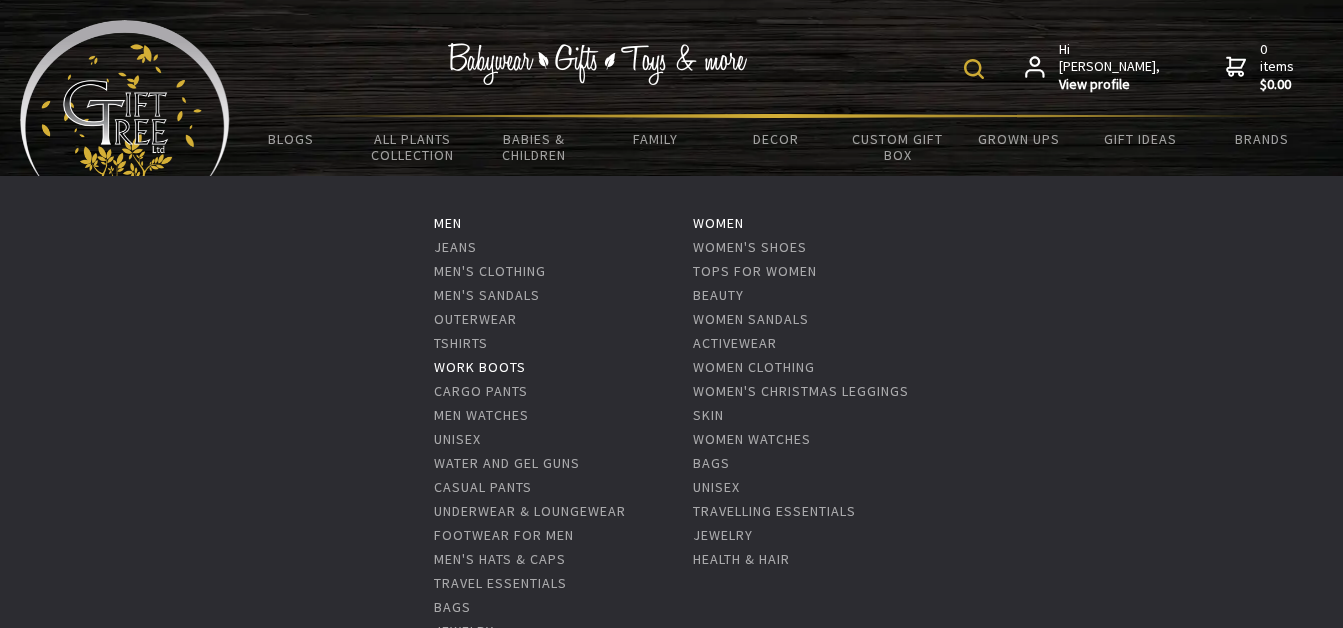 click on "Work Boots" at bounding box center [480, 367] 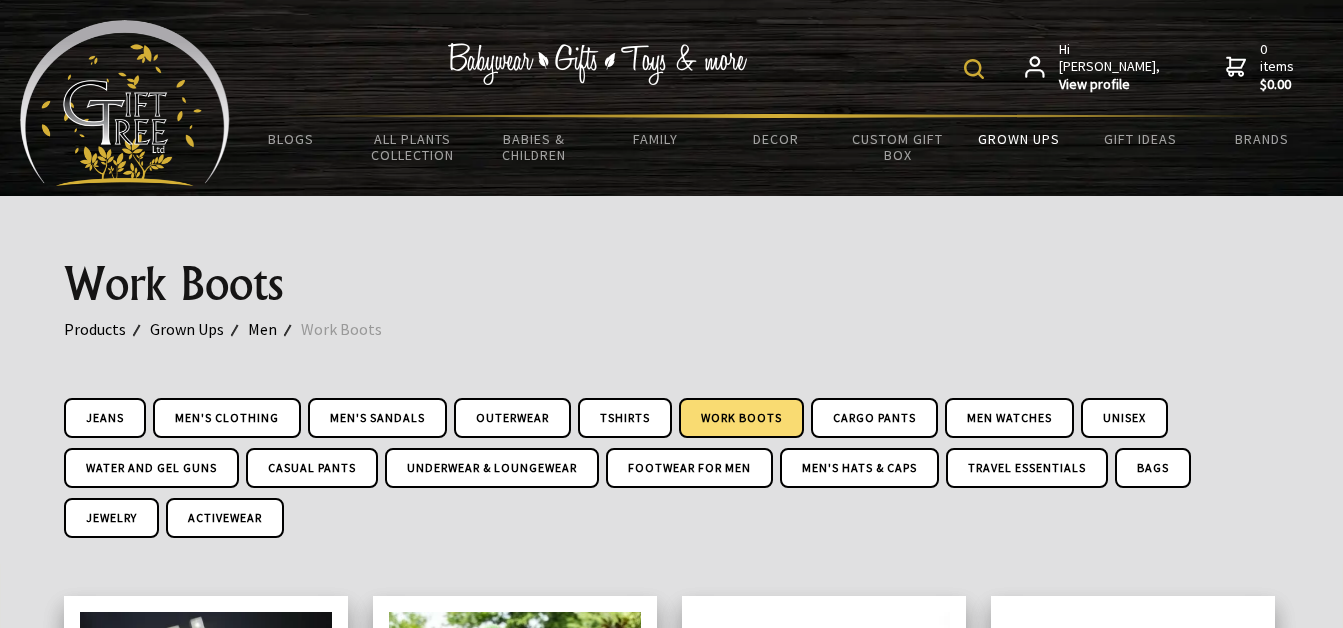 scroll, scrollTop: 0, scrollLeft: 0, axis: both 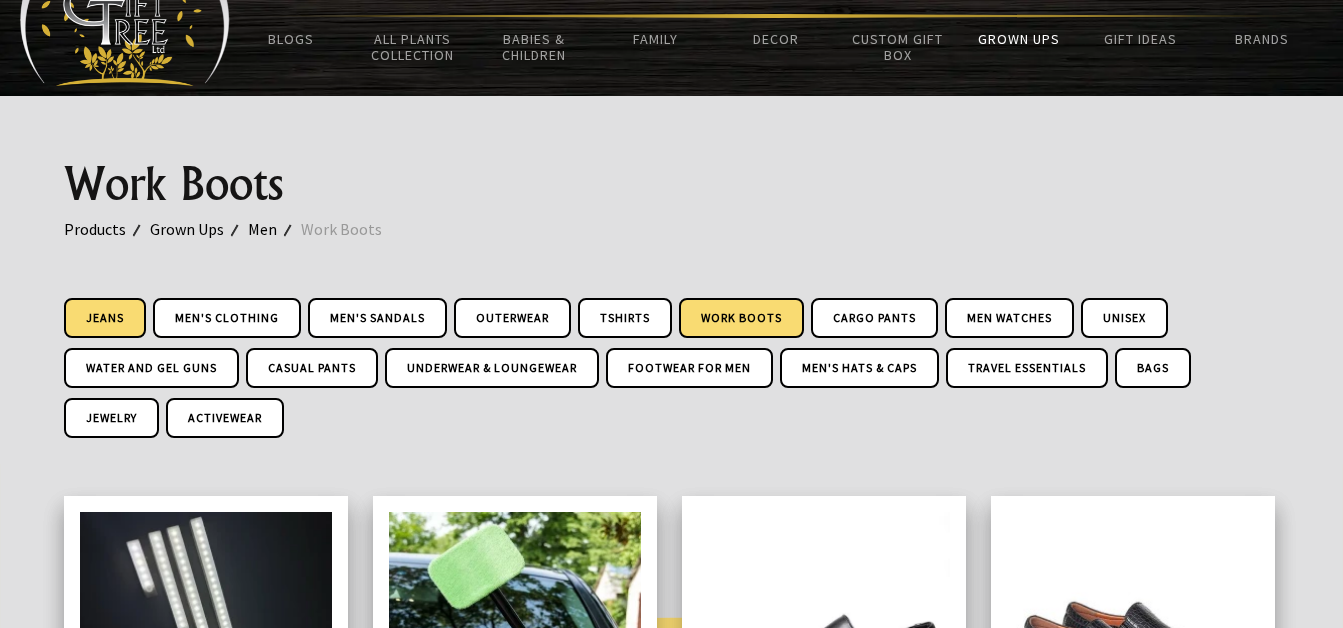 click on "Jeans" at bounding box center (105, 318) 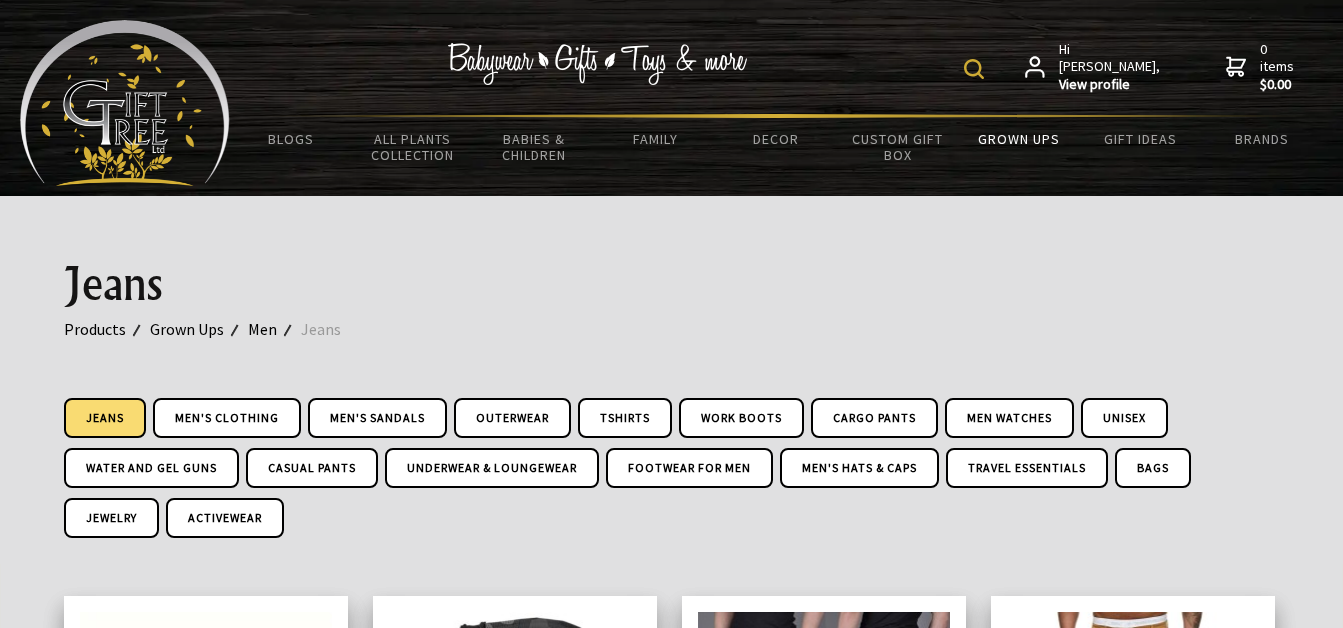 scroll, scrollTop: 400, scrollLeft: 0, axis: vertical 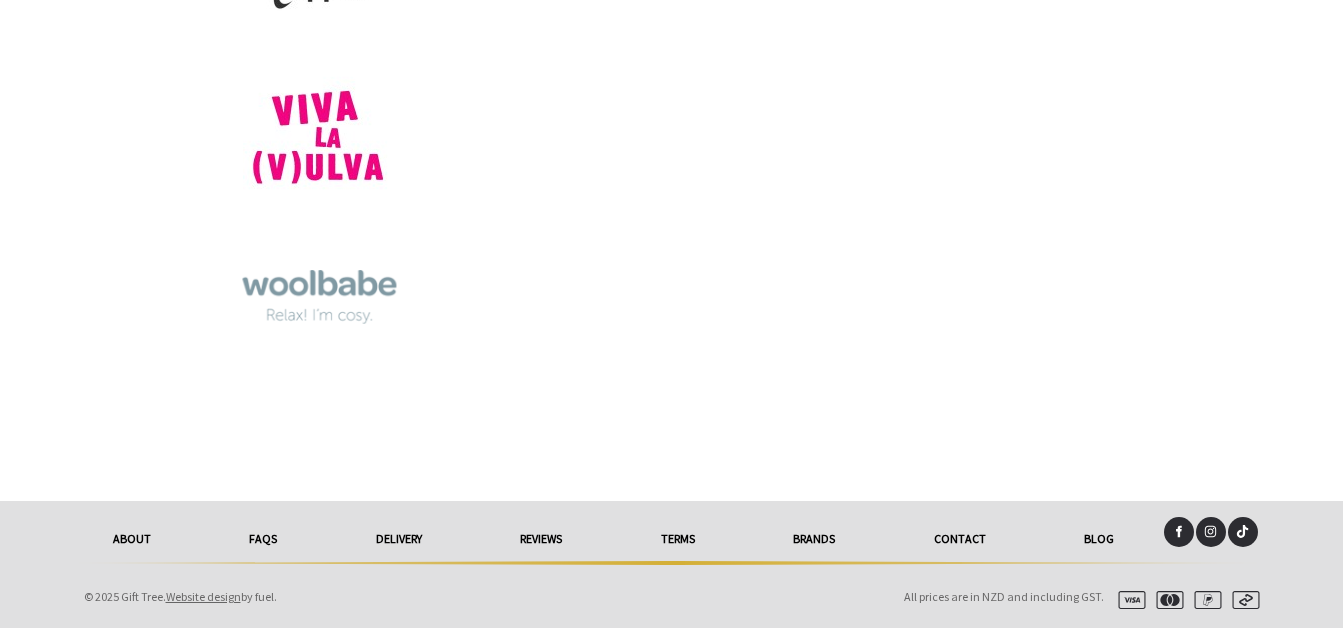 click on "About" at bounding box center [132, 539] 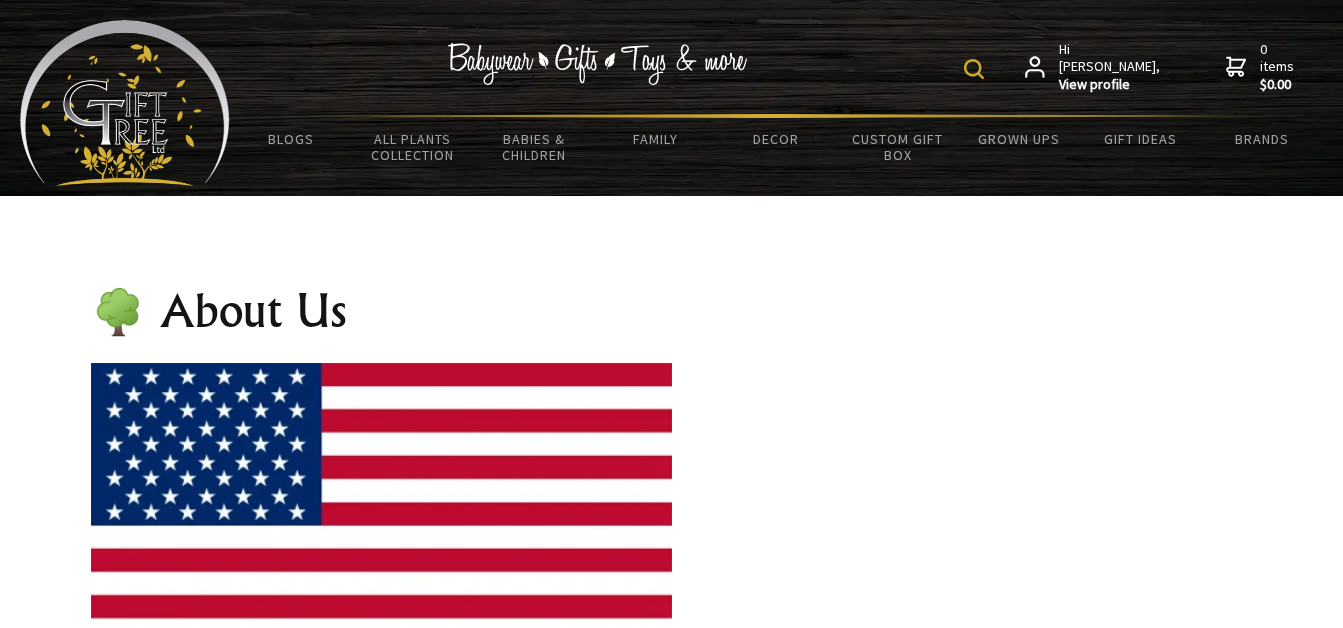 scroll, scrollTop: 196, scrollLeft: 0, axis: vertical 